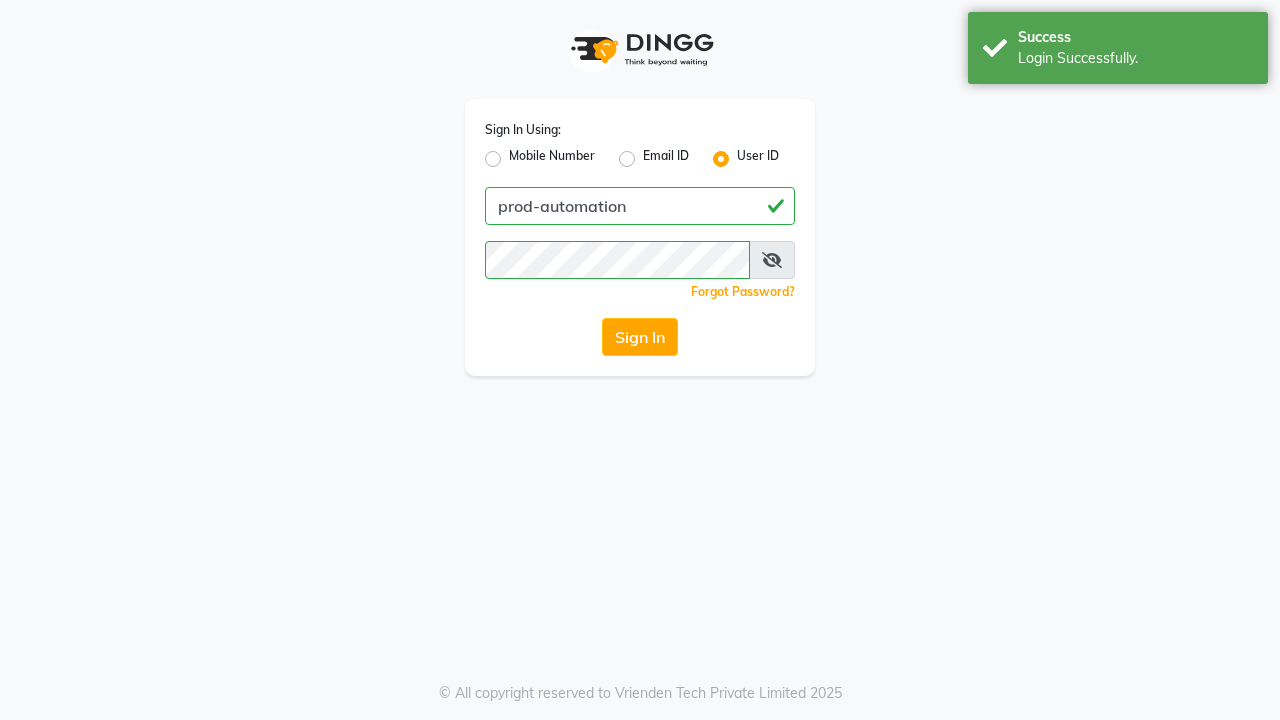 scroll, scrollTop: 0, scrollLeft: 0, axis: both 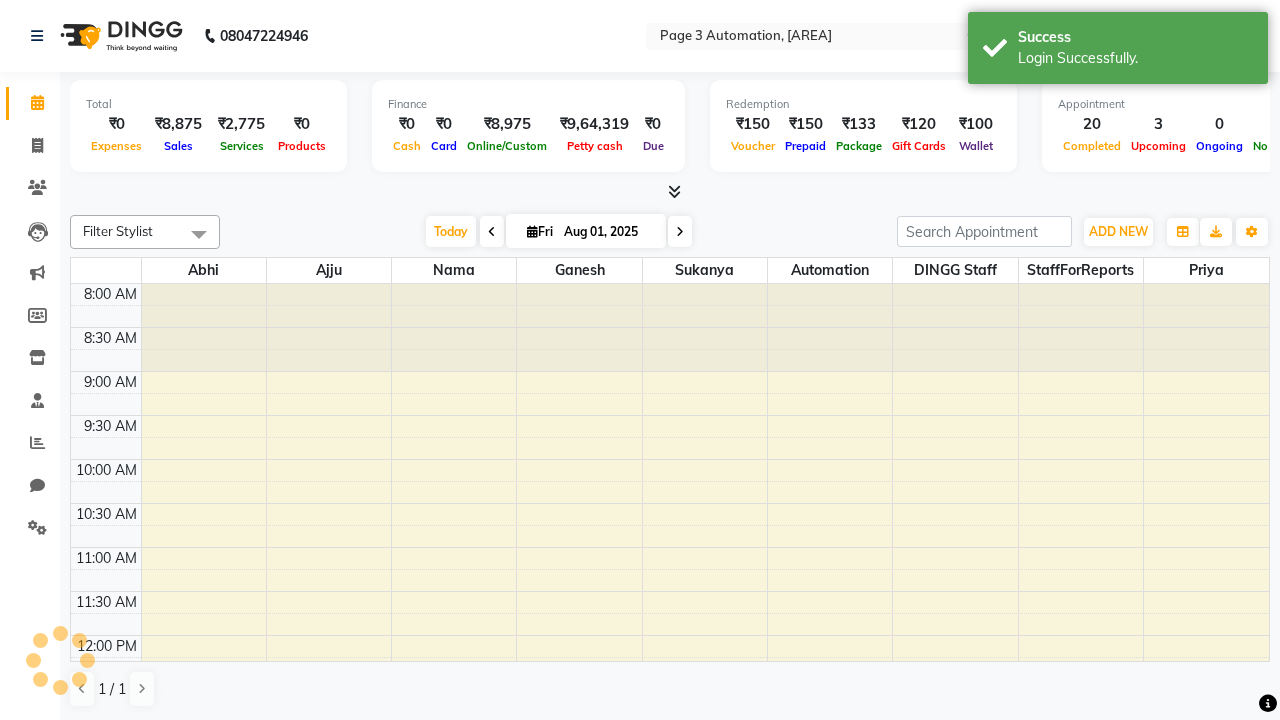select on "en" 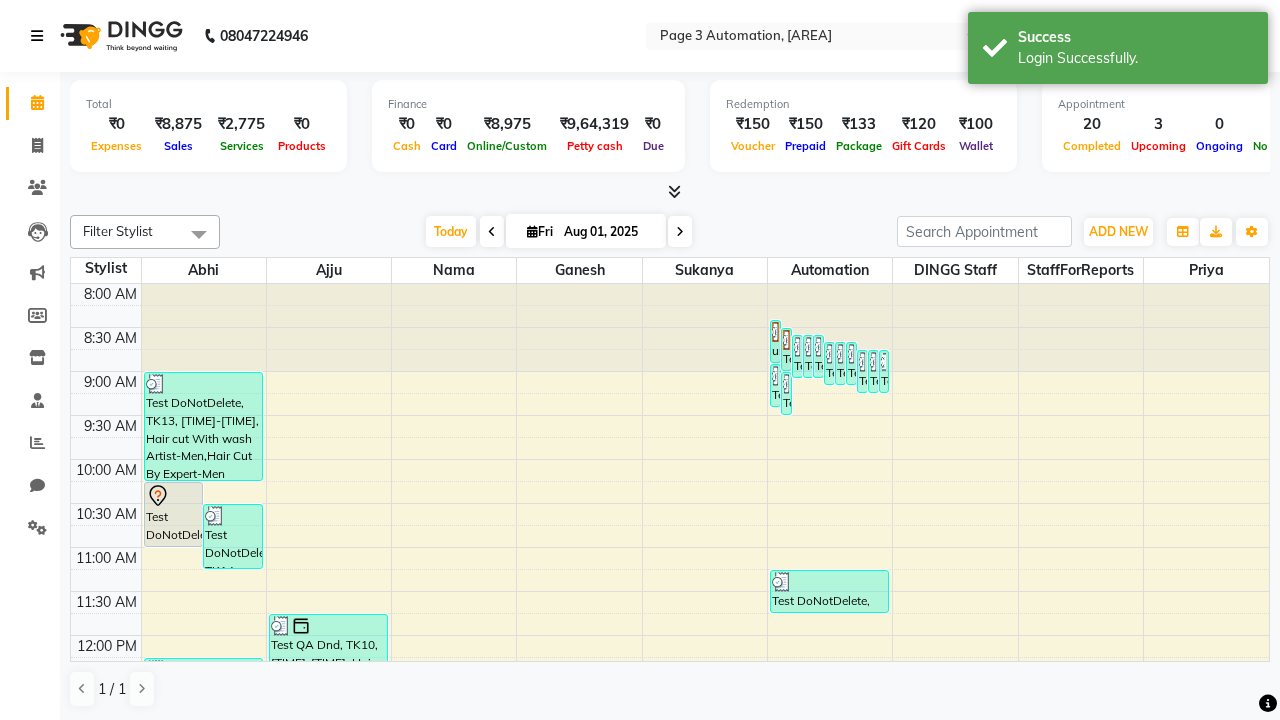 click at bounding box center [37, 36] 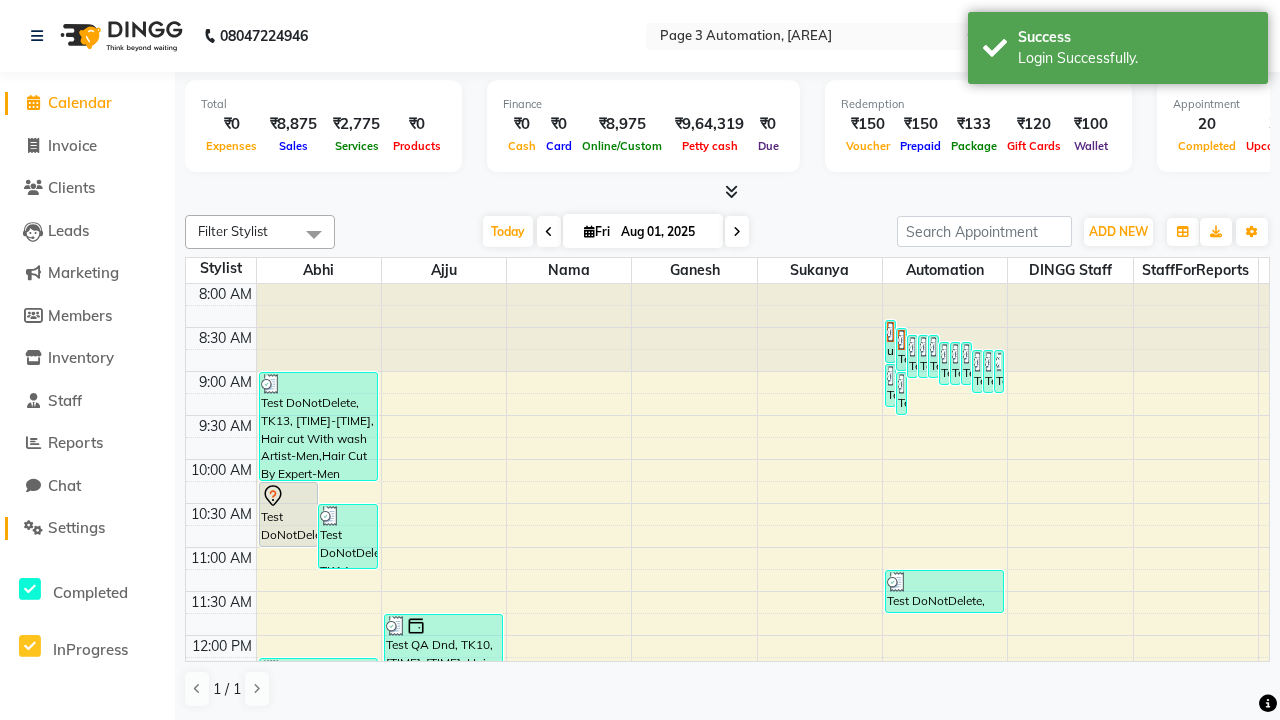 click on "Settings" 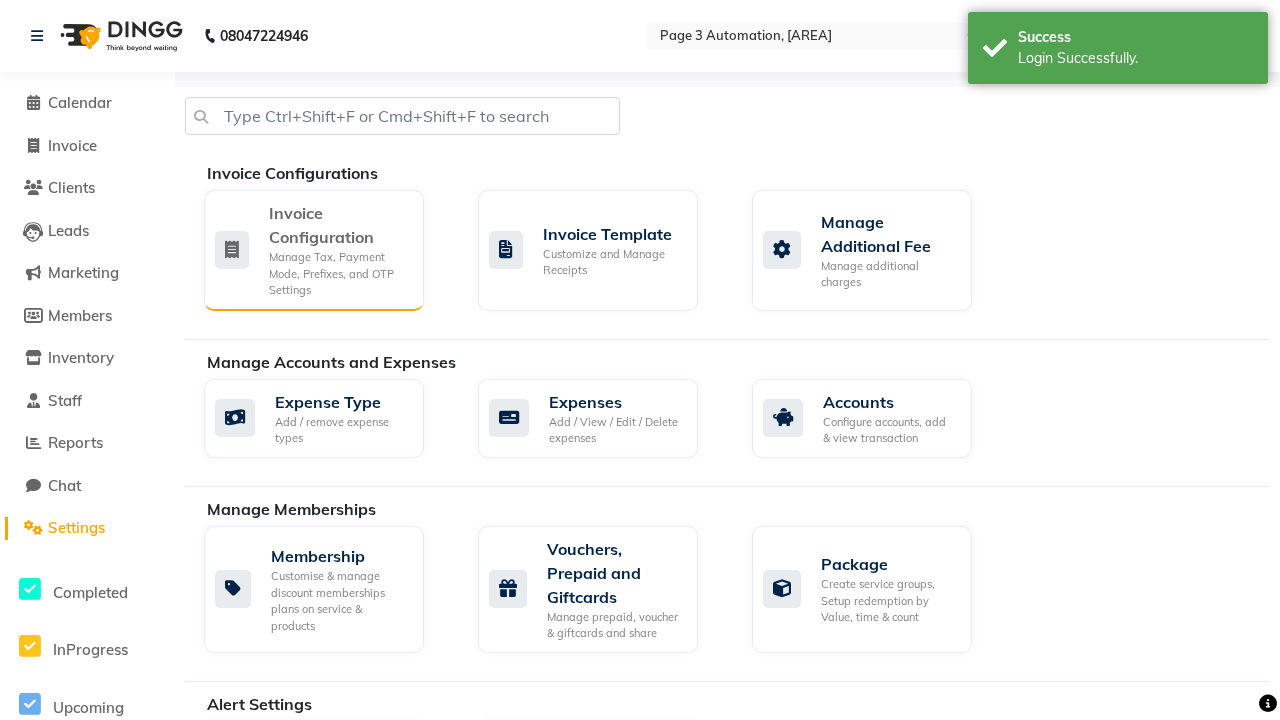 click on "Manage Tax, Payment Mode, Prefixes, and OTP Settings" 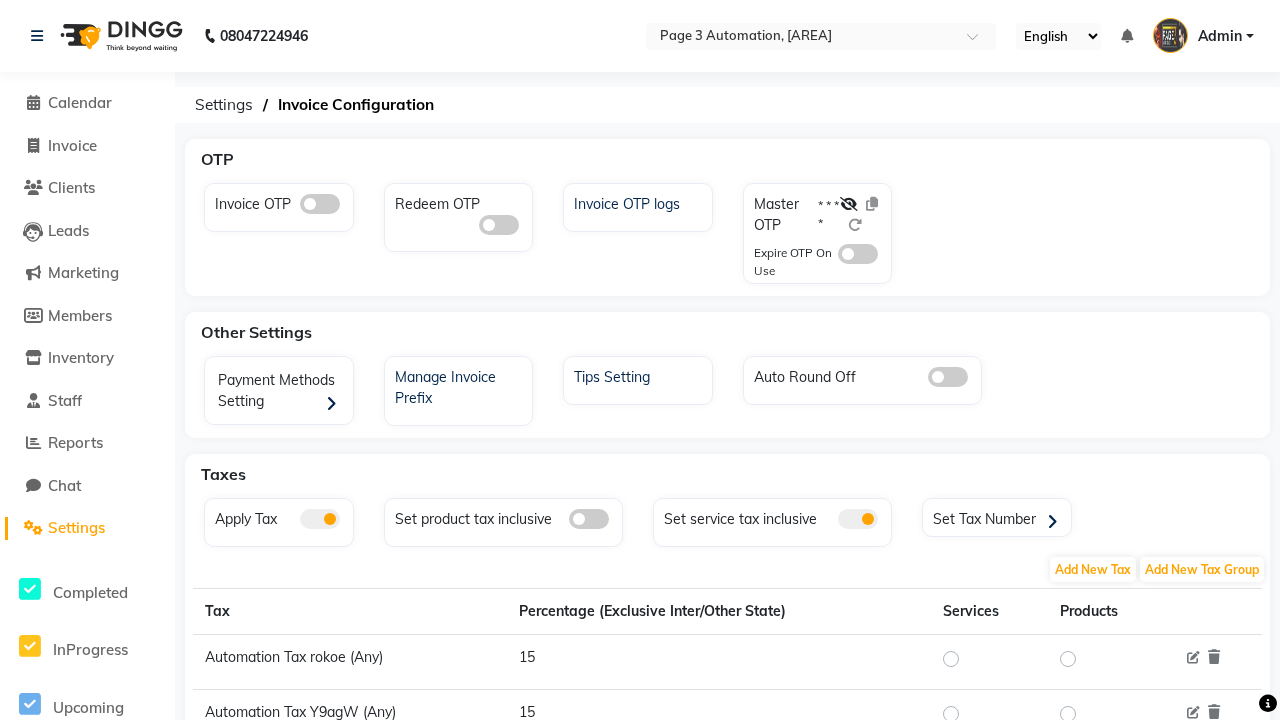click 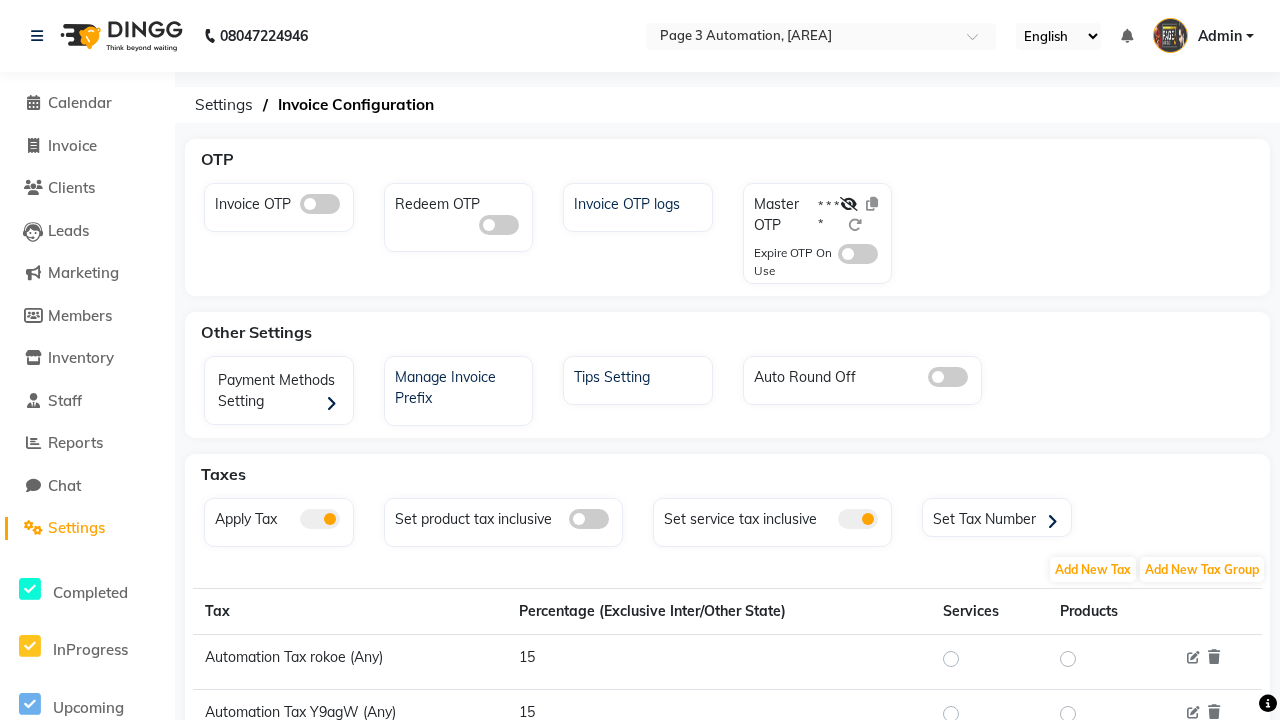 click 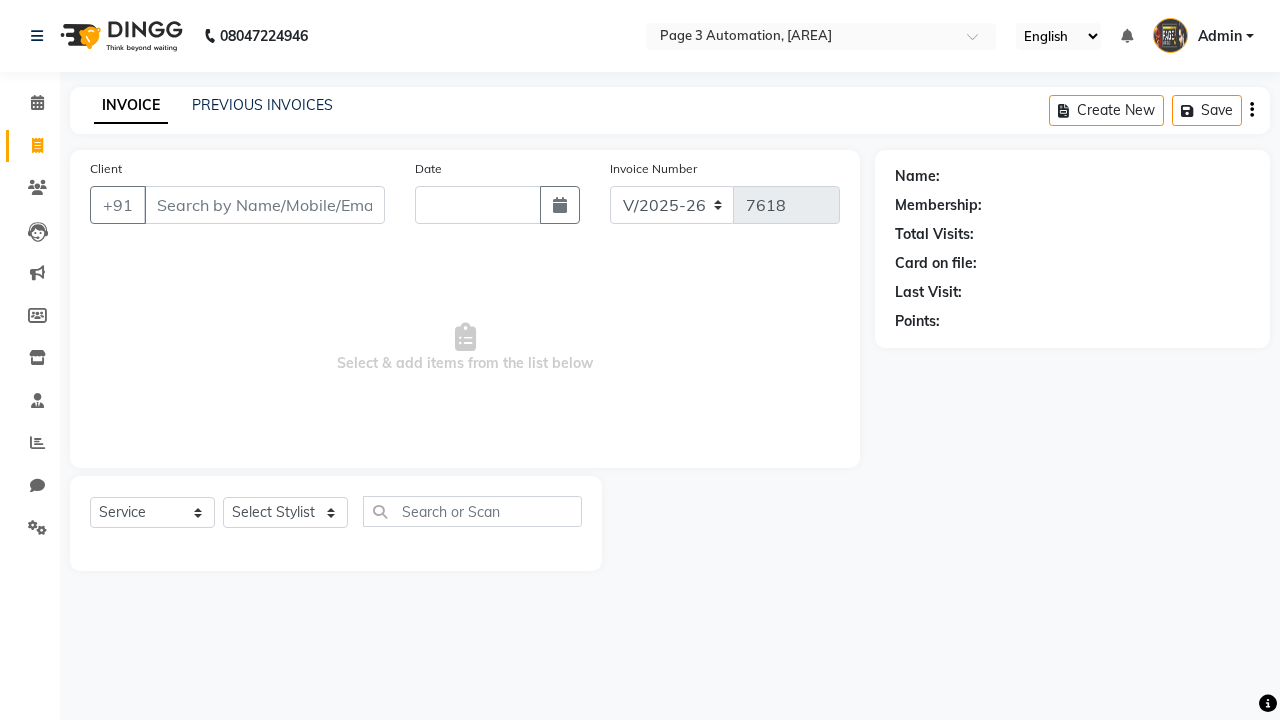 select on "2774" 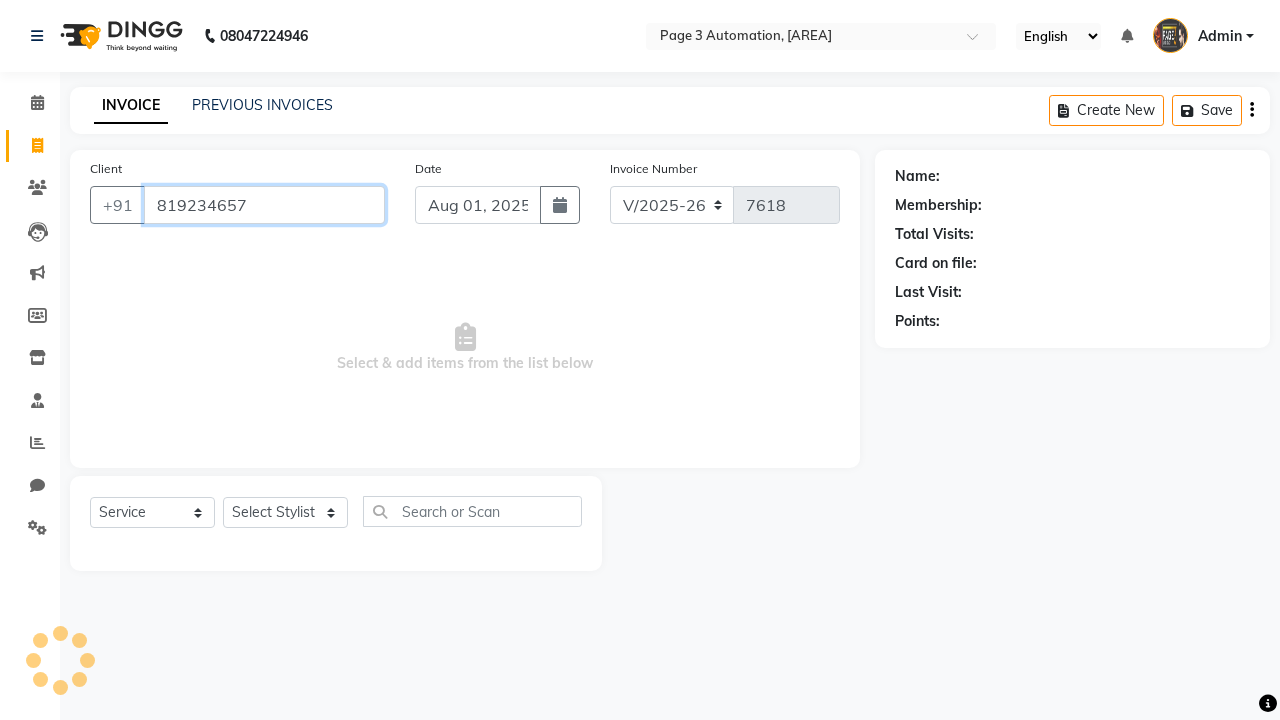 scroll, scrollTop: 0, scrollLeft: 0, axis: both 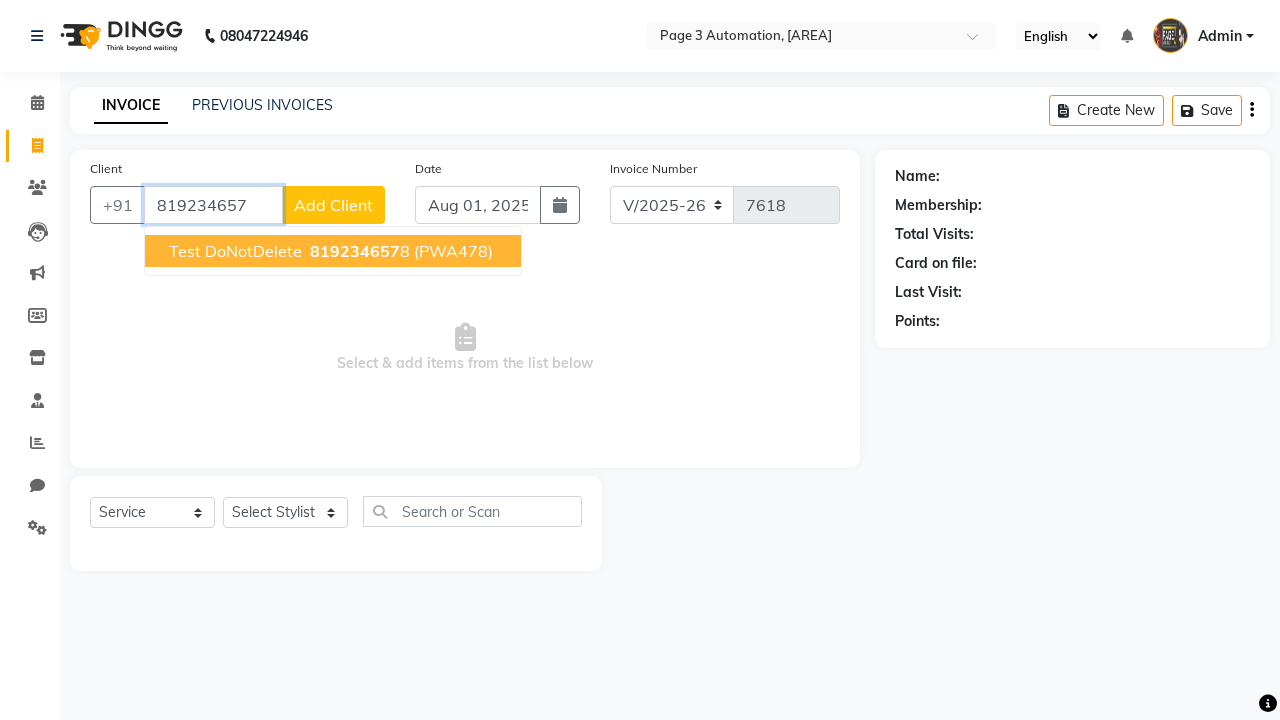 click on "819234657" at bounding box center [355, 251] 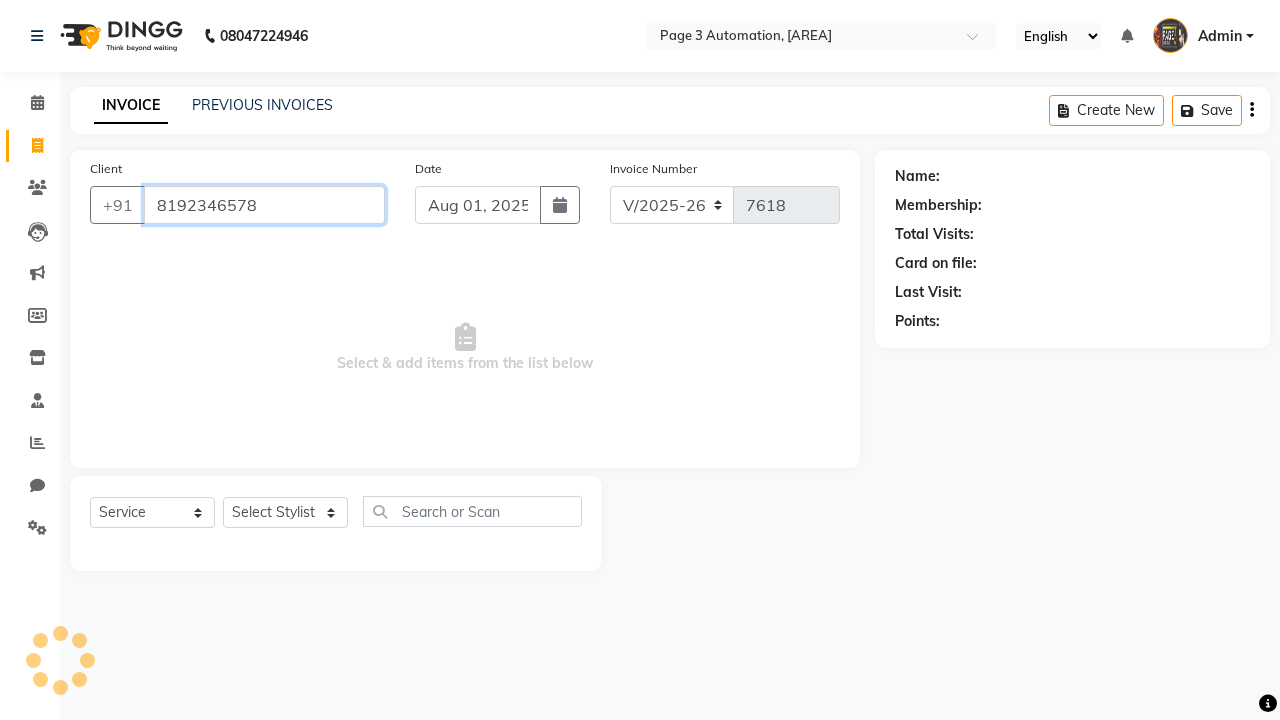 type on "8192346578" 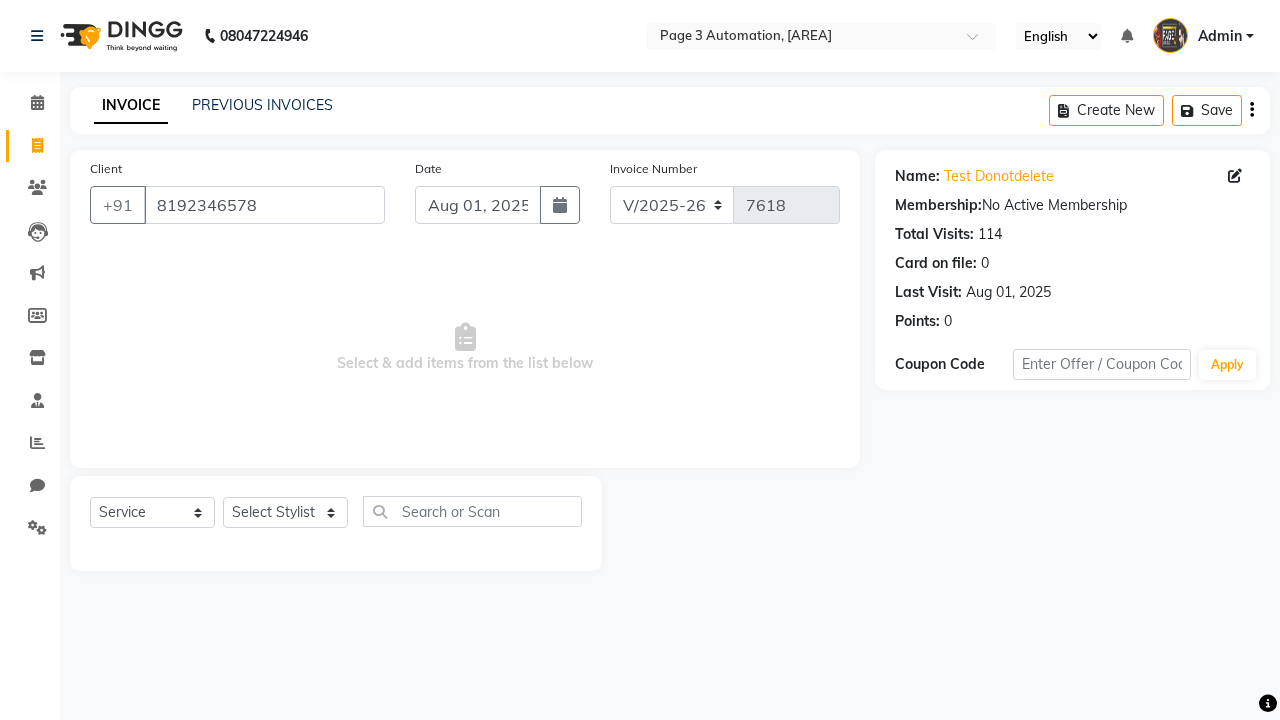 select on "71572" 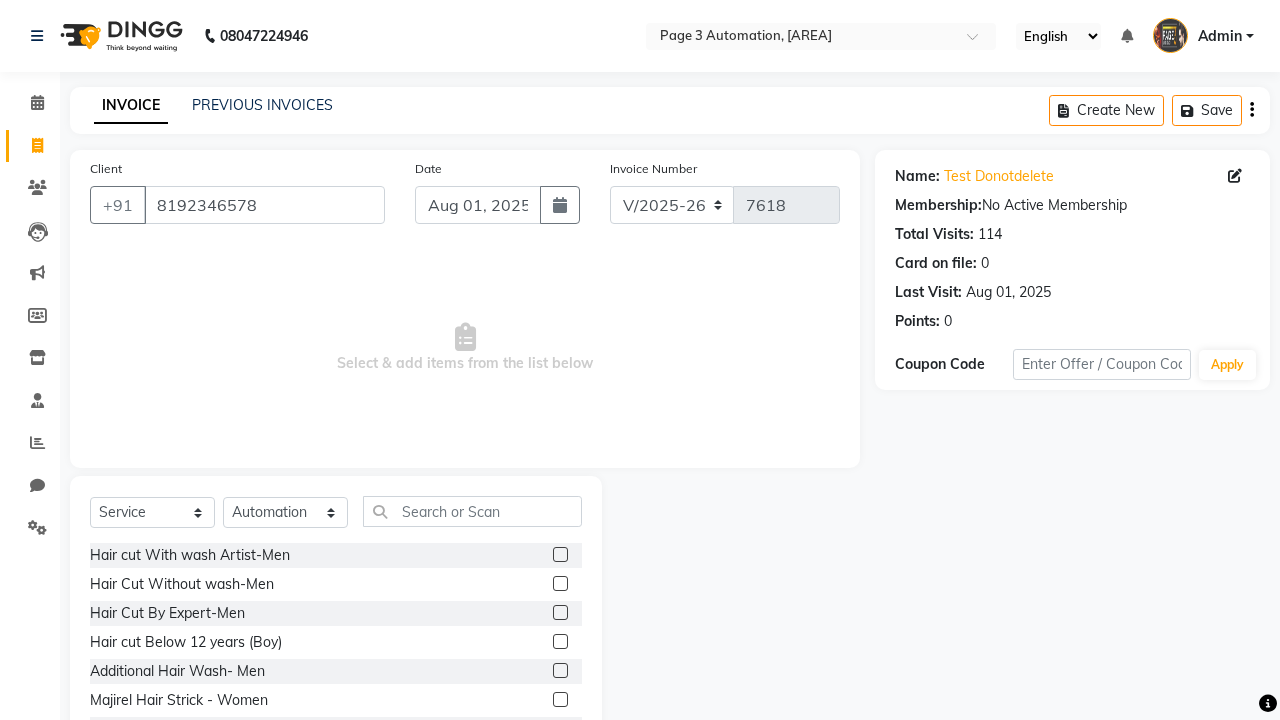 click 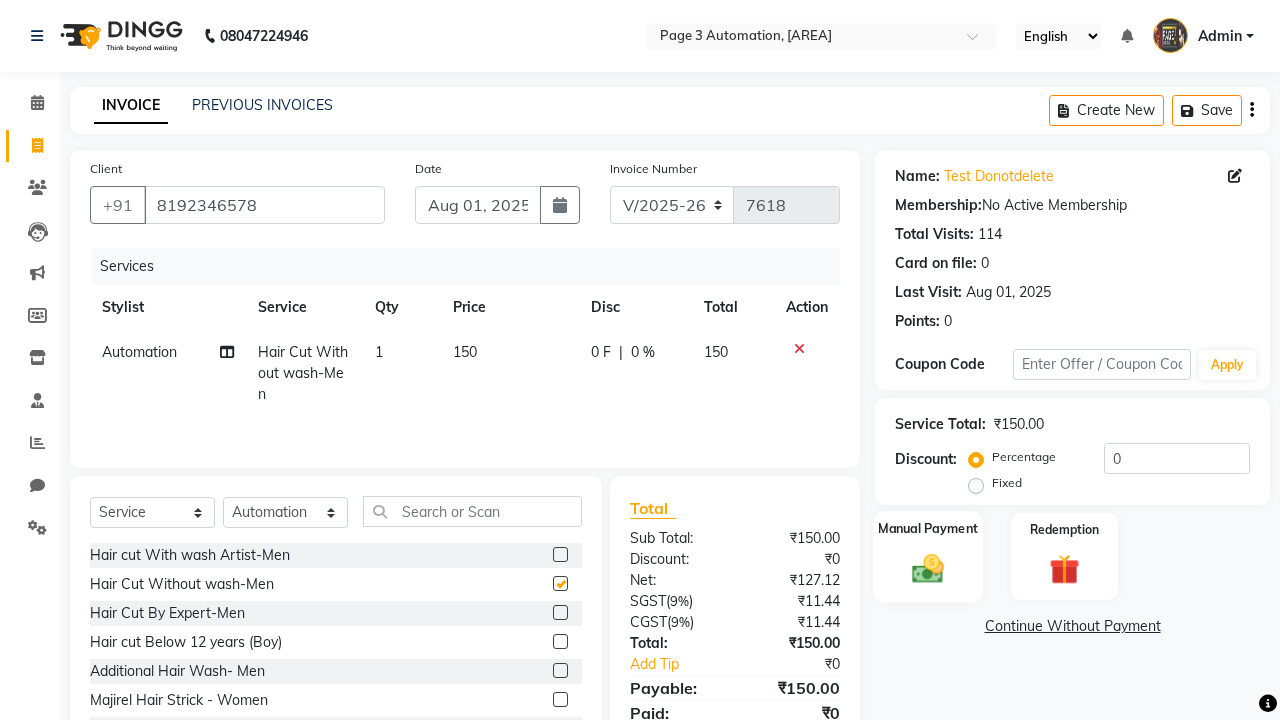 click 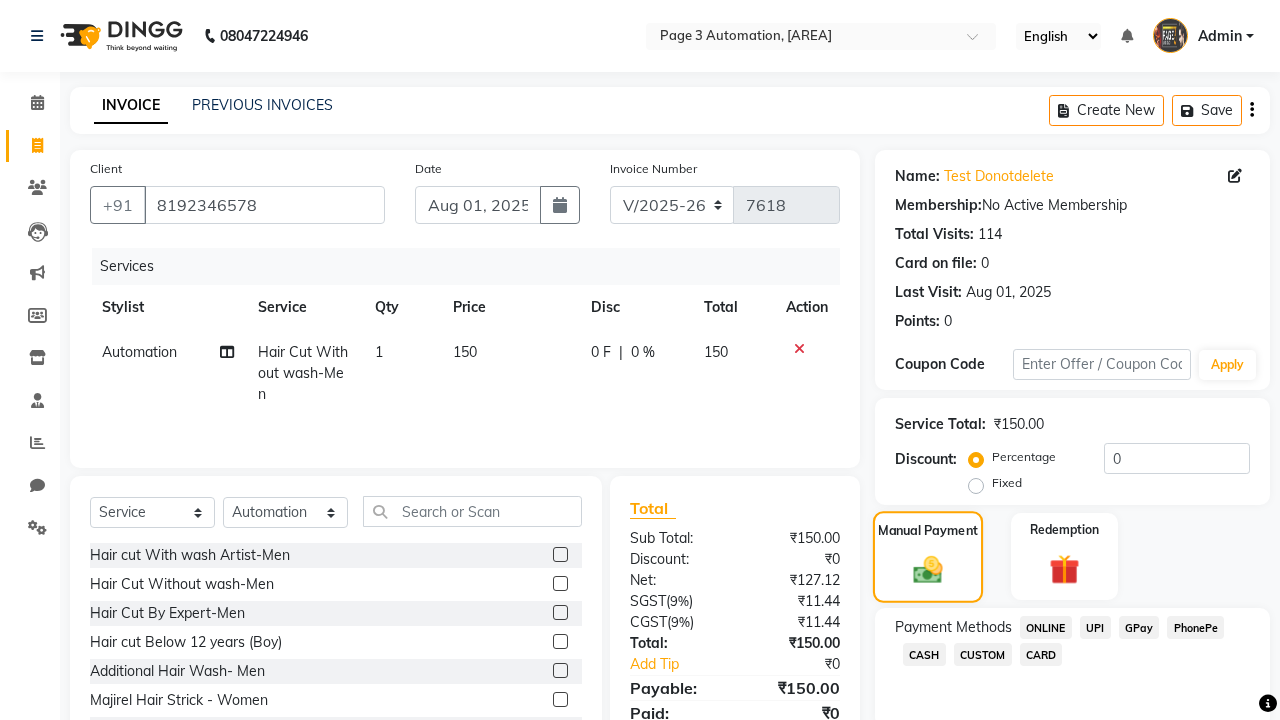 checkbox on "false" 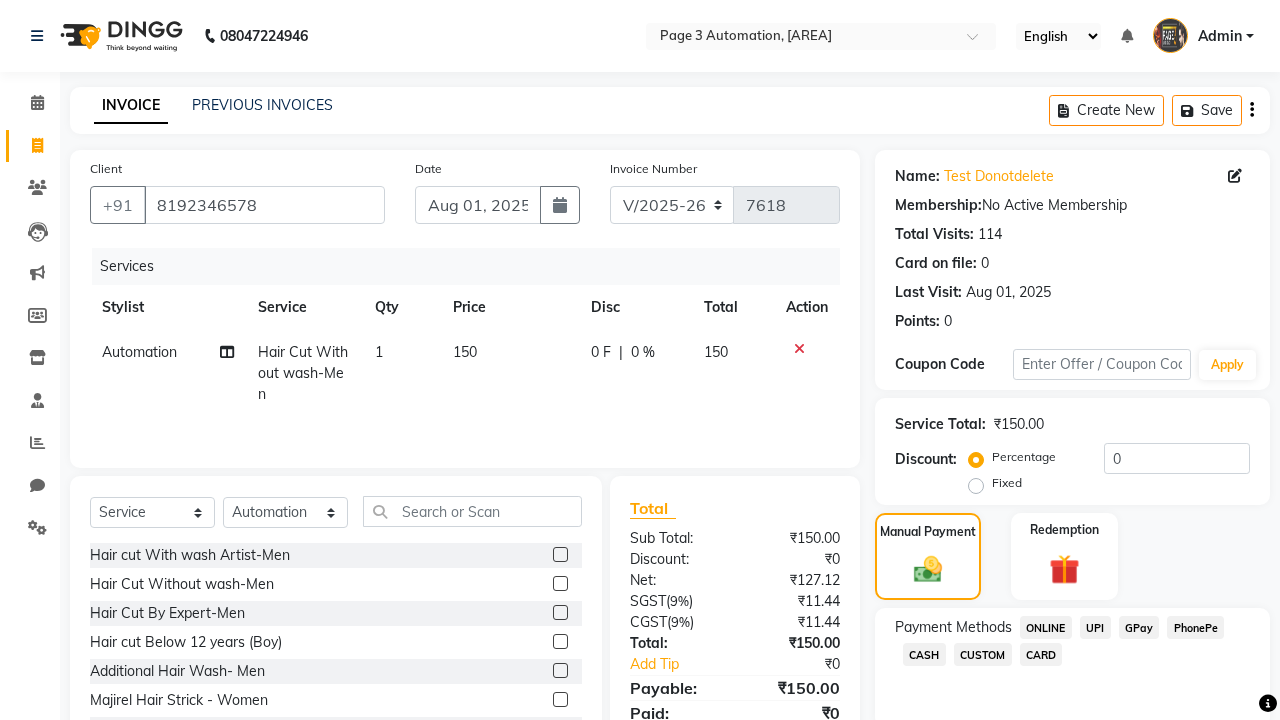 click on "ONLINE" 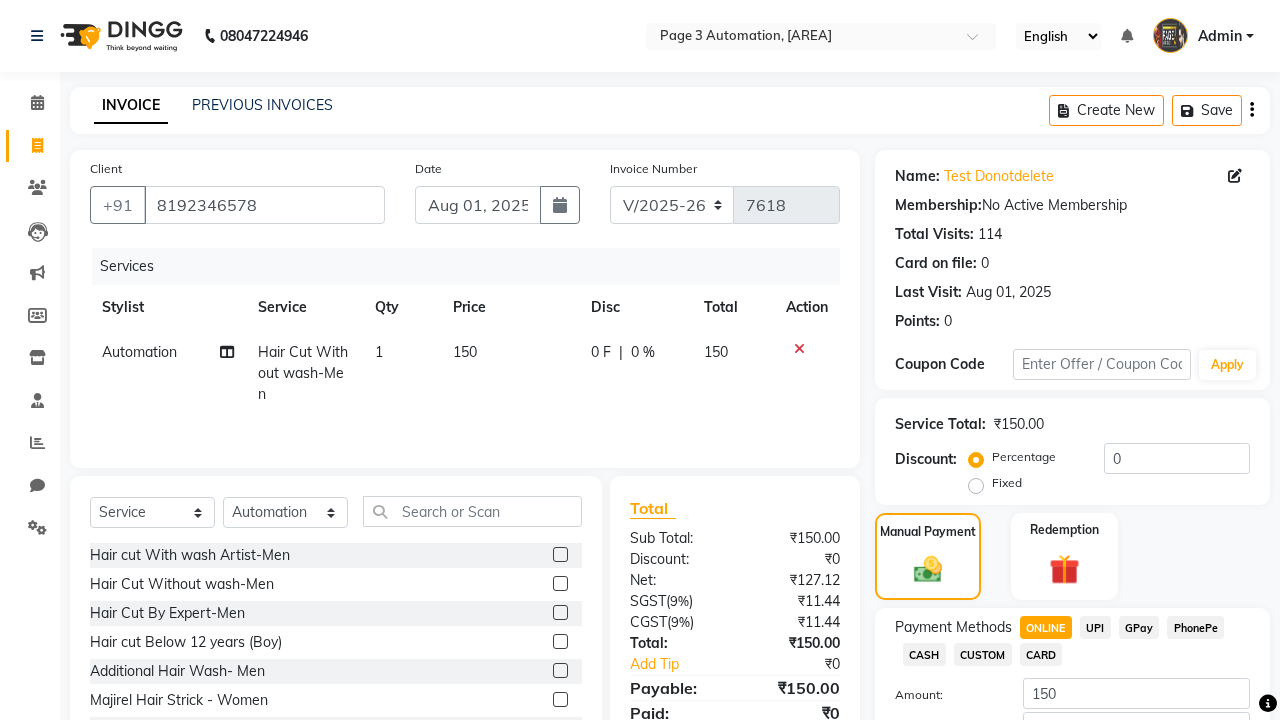 scroll, scrollTop: 135, scrollLeft: 0, axis: vertical 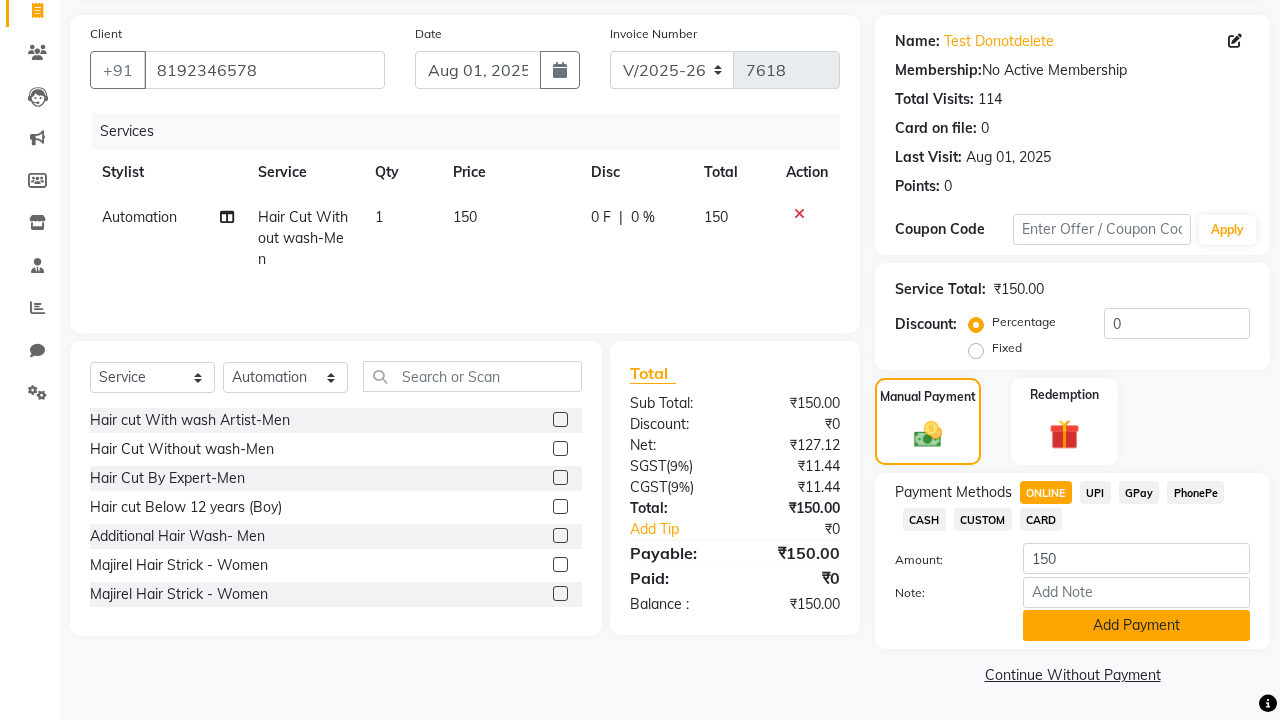 click on "Add Payment" 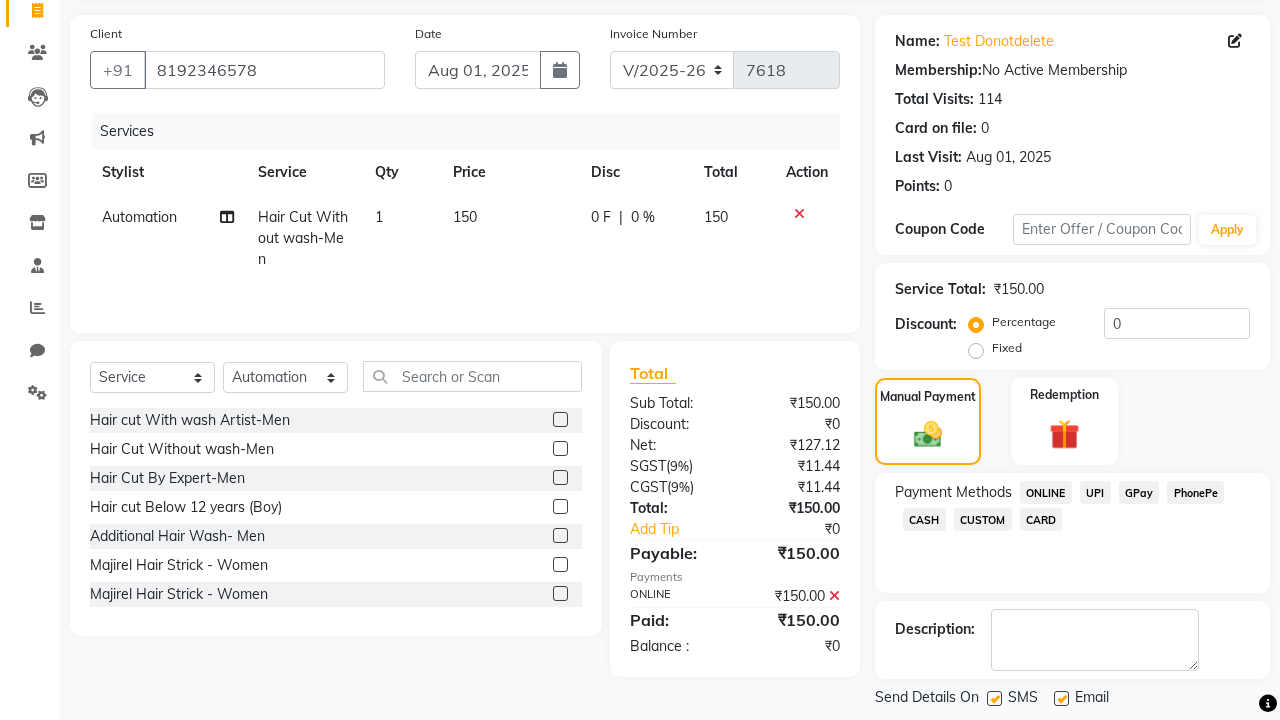 click on "Generate OTP" 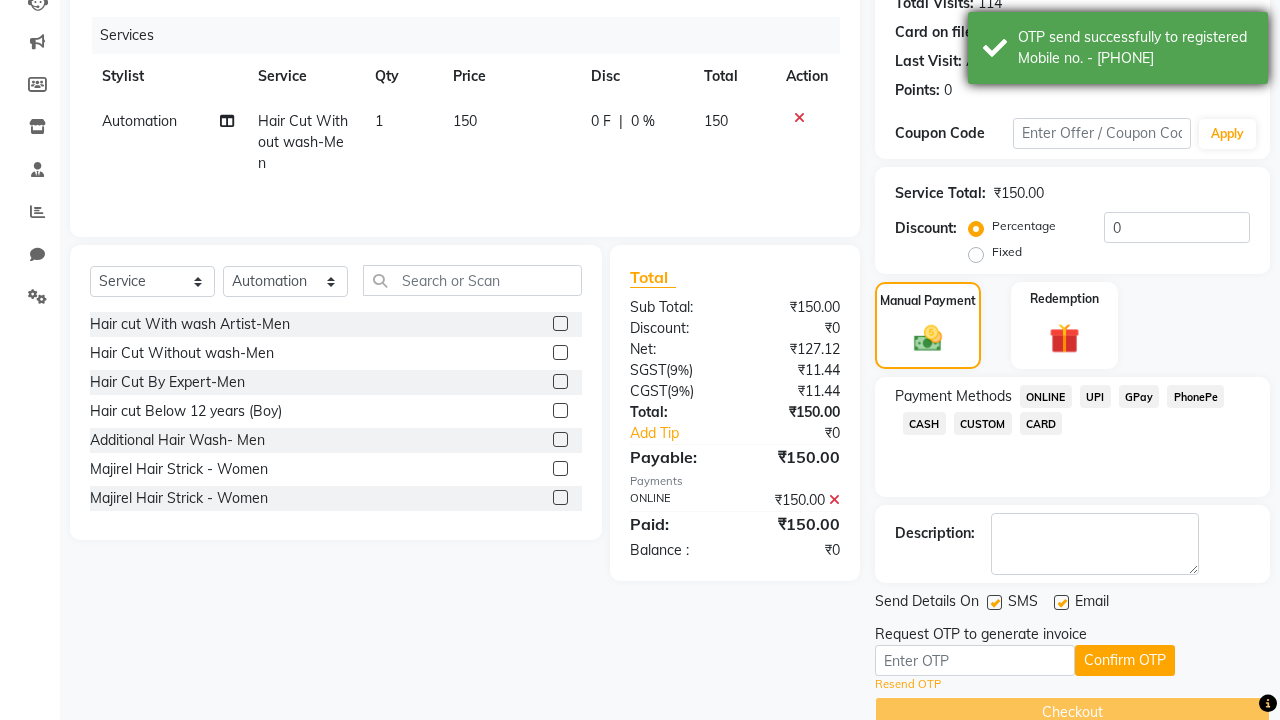 click on "OTP send successfully to registered  Mobile no. - [PHONE]" at bounding box center (1135, 48) 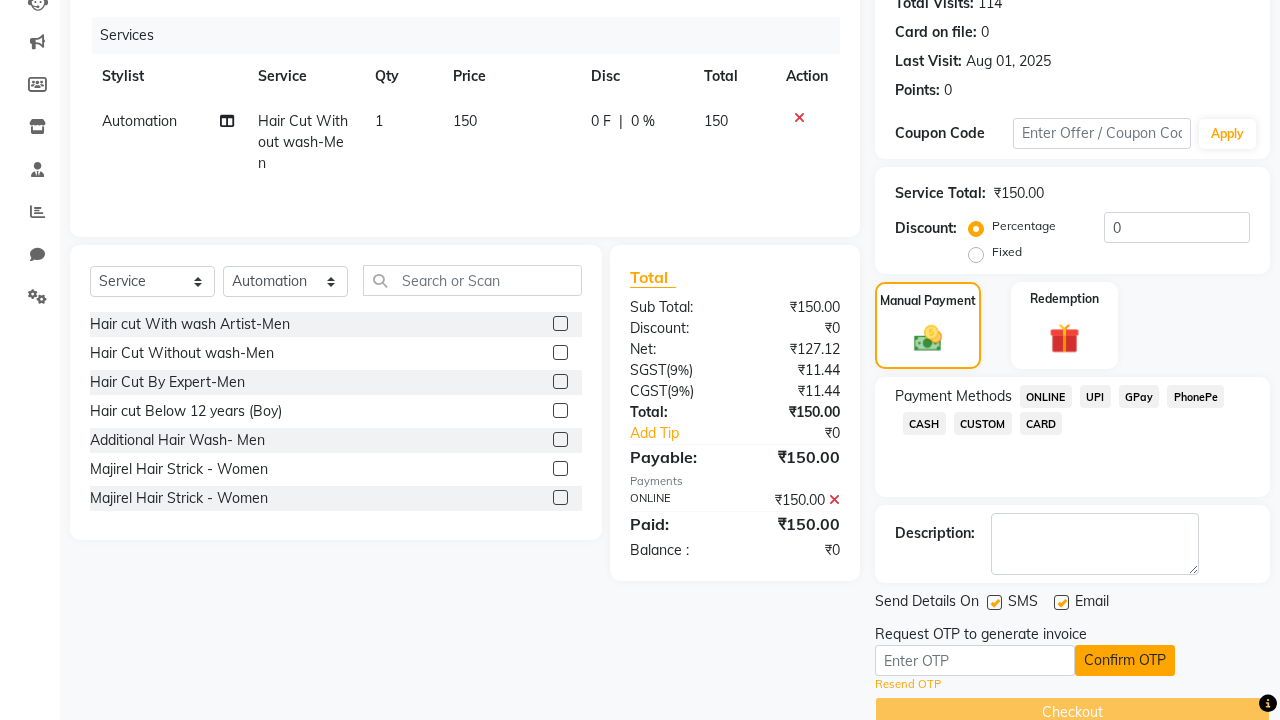 click on "Confirm OTP" 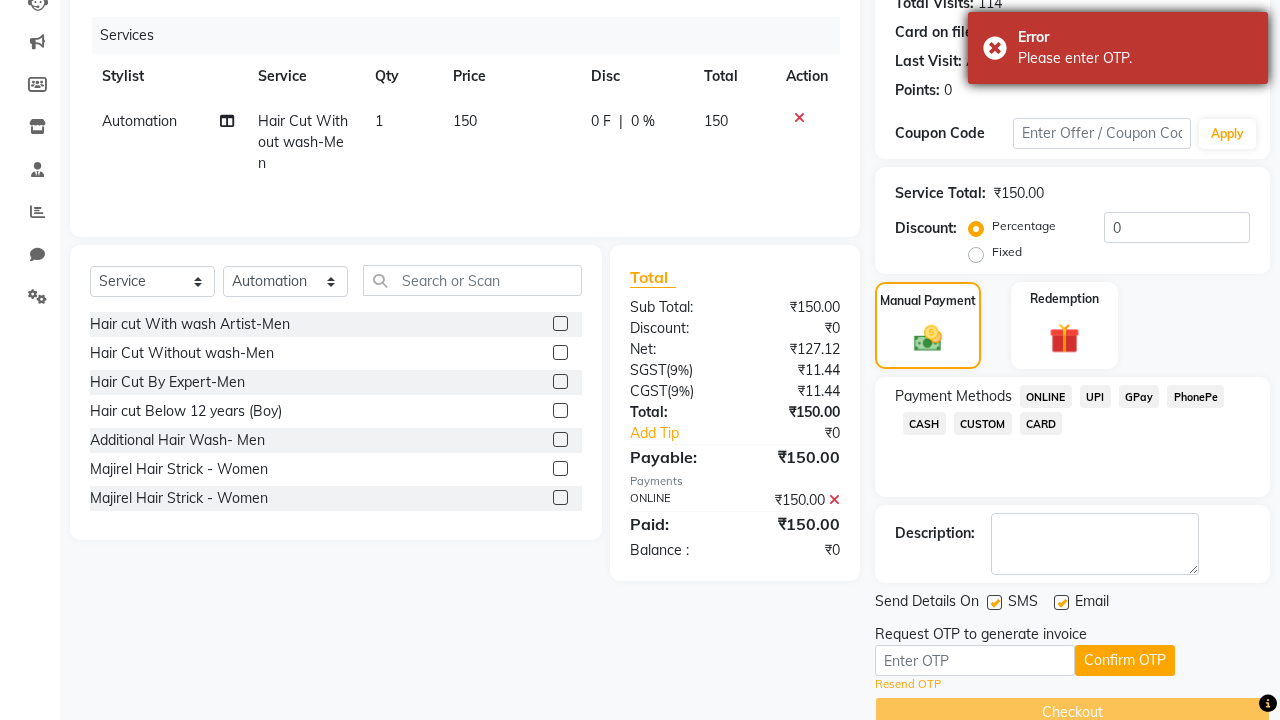 click on "Please enter OTP." at bounding box center (1135, 58) 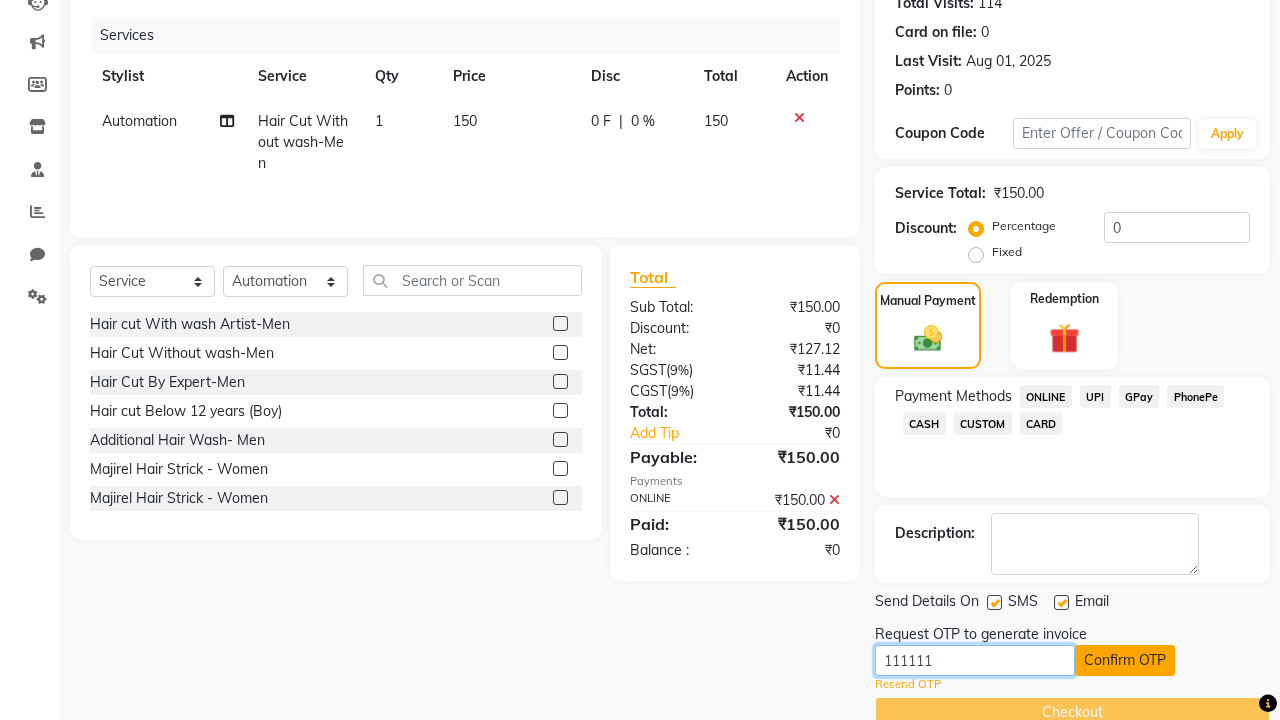 type on "111111" 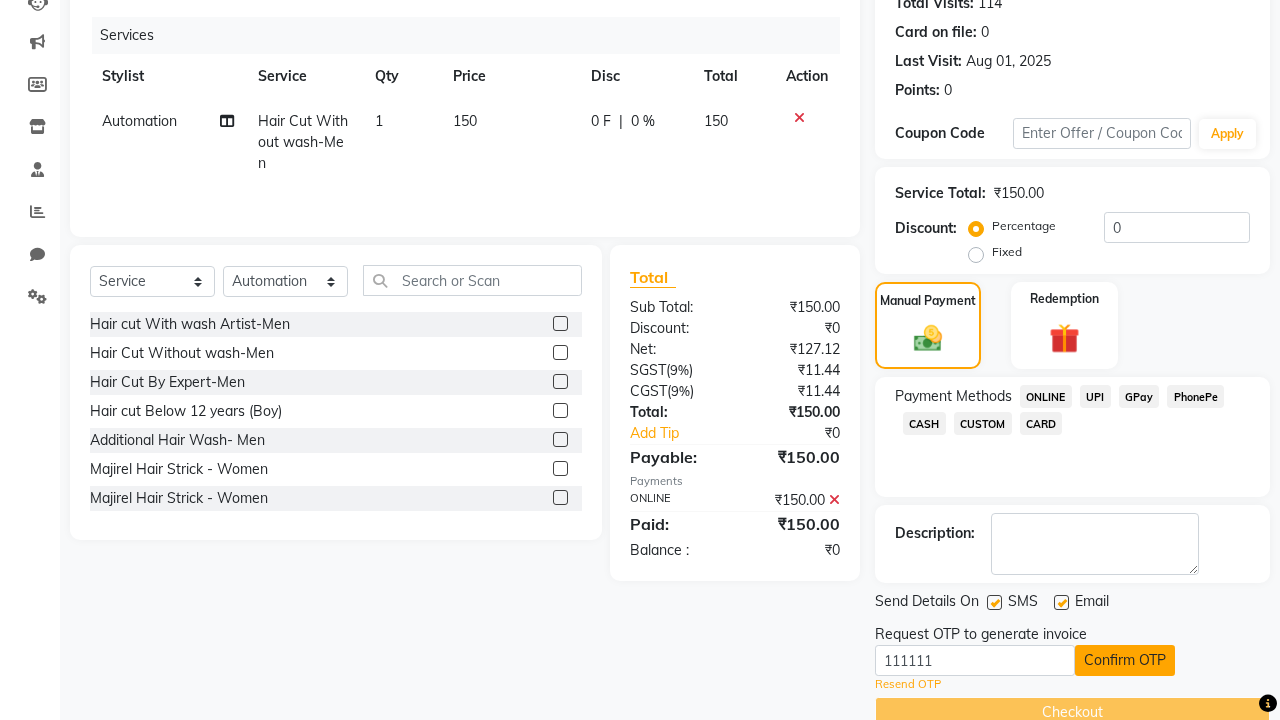click on "Confirm OTP" 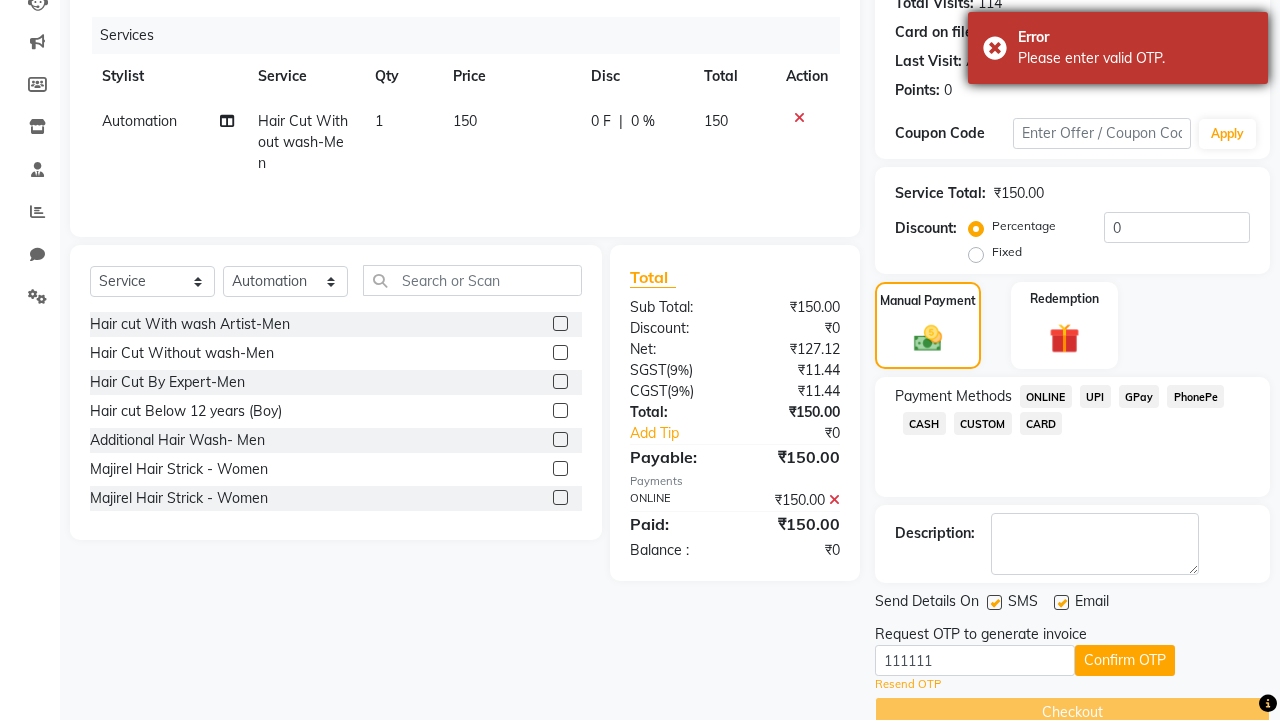 click on "Please enter valid OTP." at bounding box center (1135, 58) 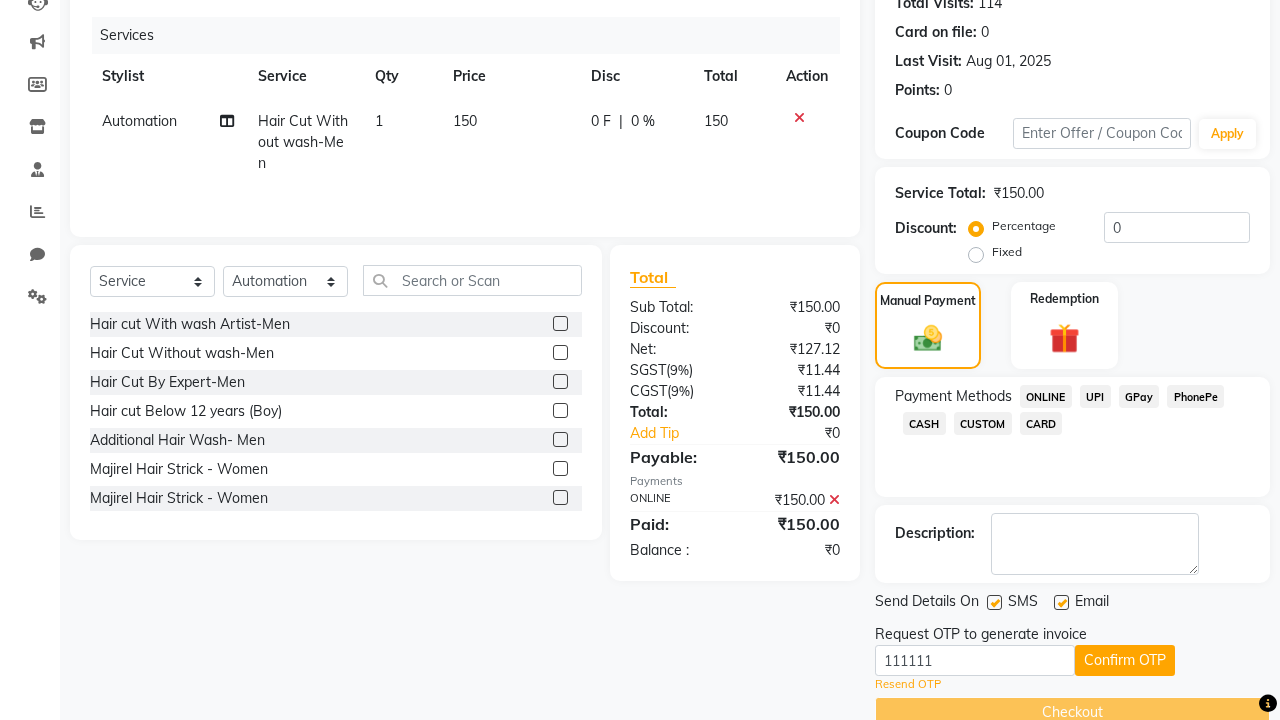 click at bounding box center (37, -195) 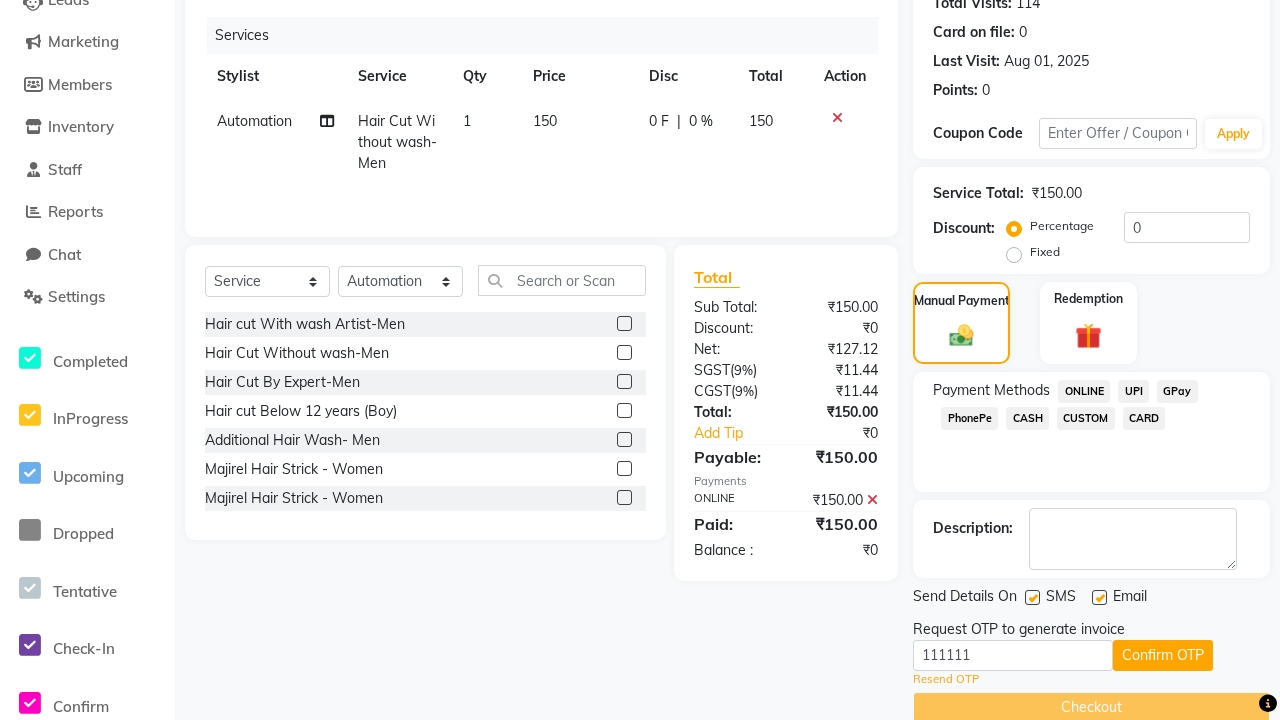 scroll, scrollTop: 0, scrollLeft: 0, axis: both 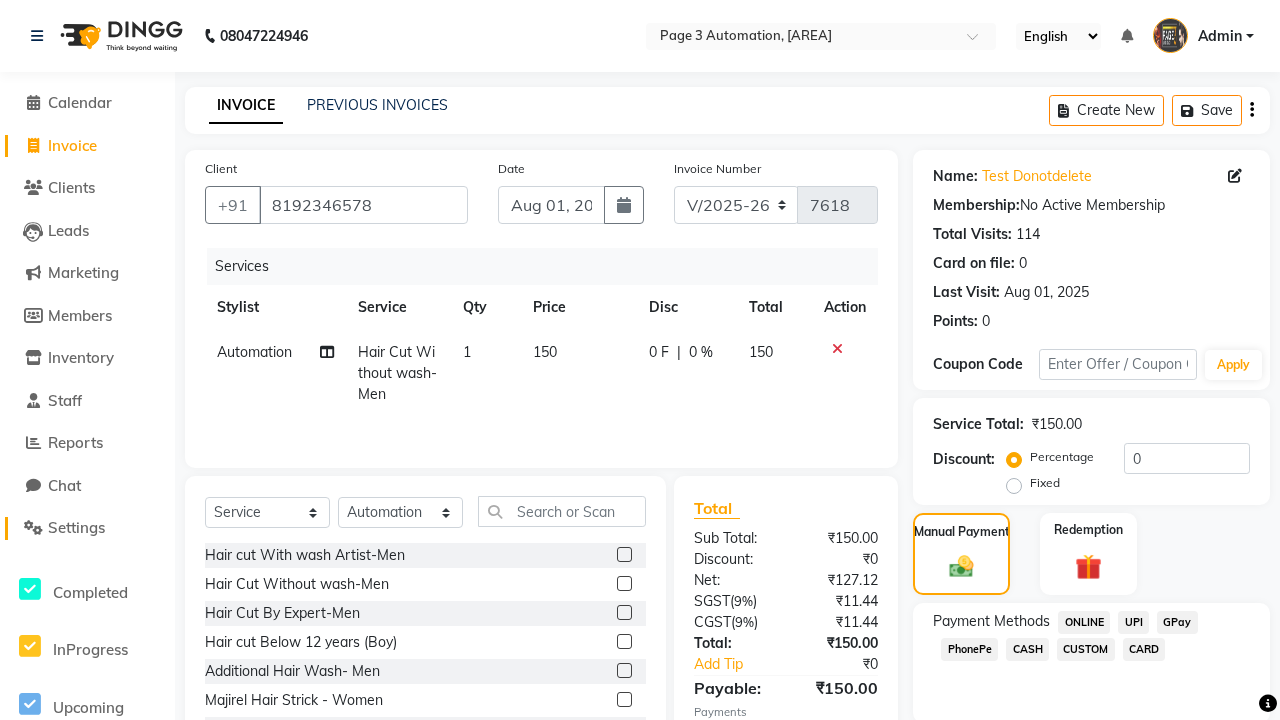 click on "Settings" 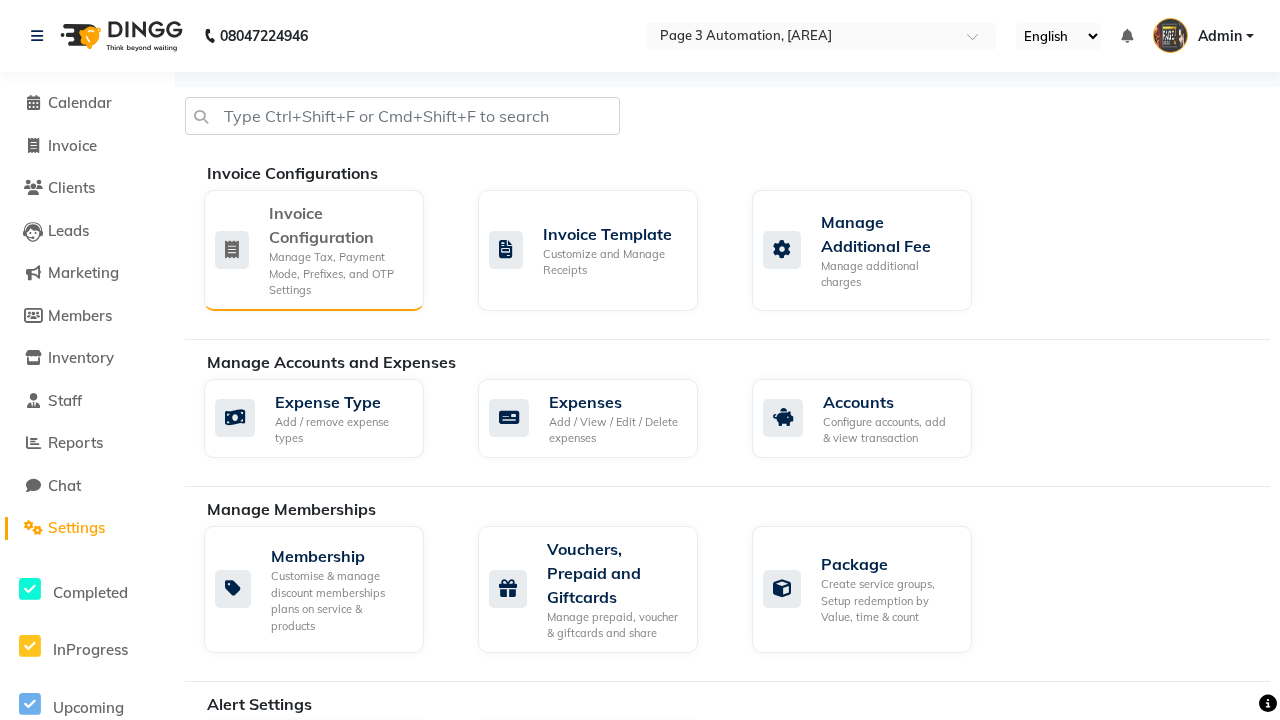 click on "Manage Tax, Payment Mode, Prefixes, and OTP Settings" 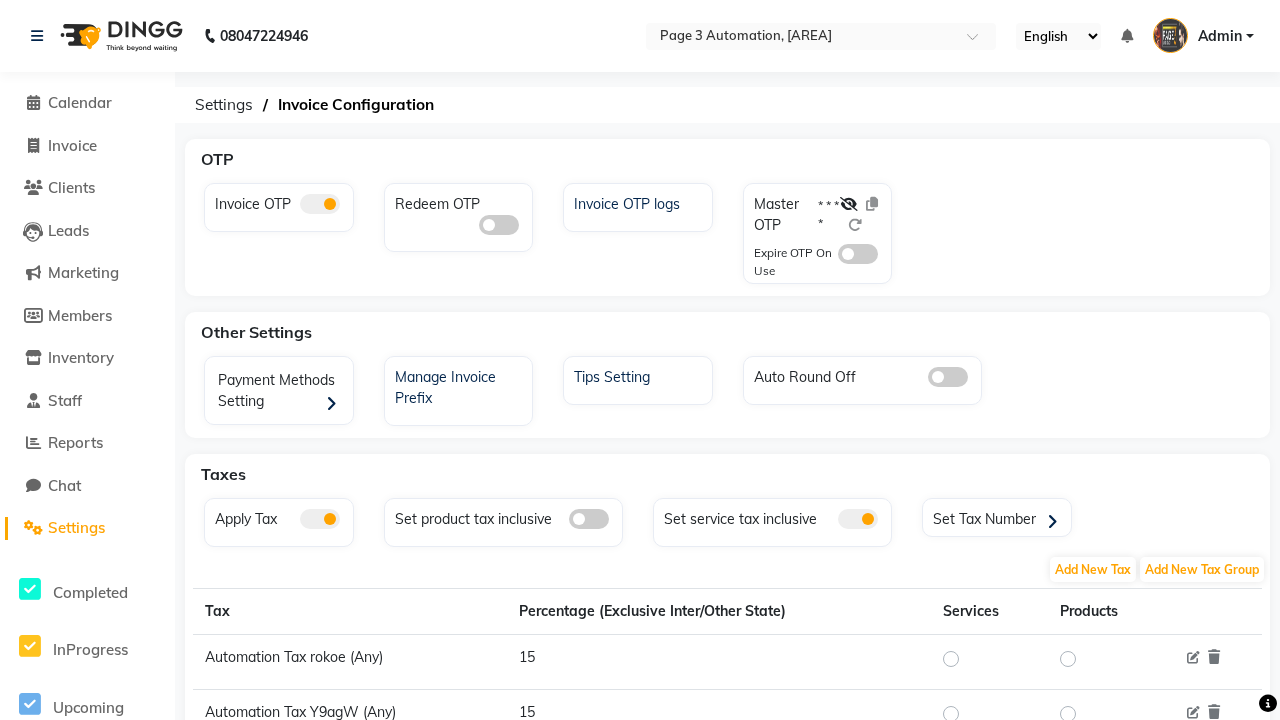 click 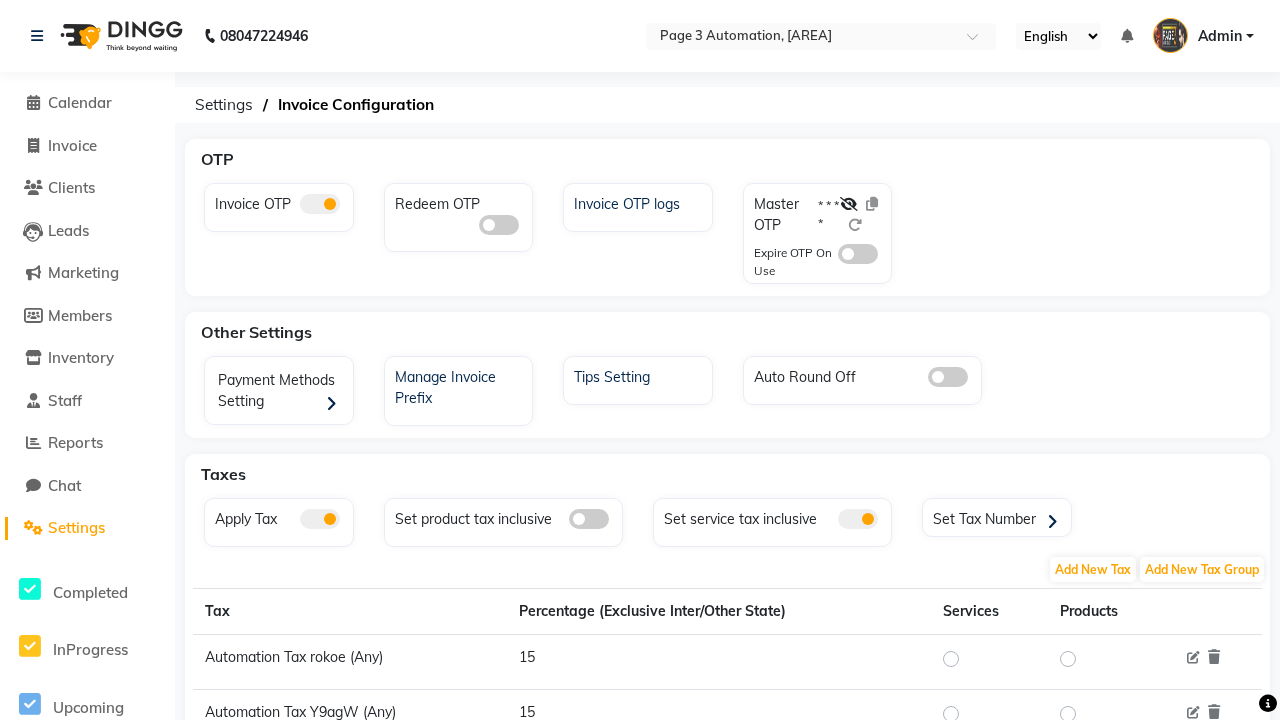 click 